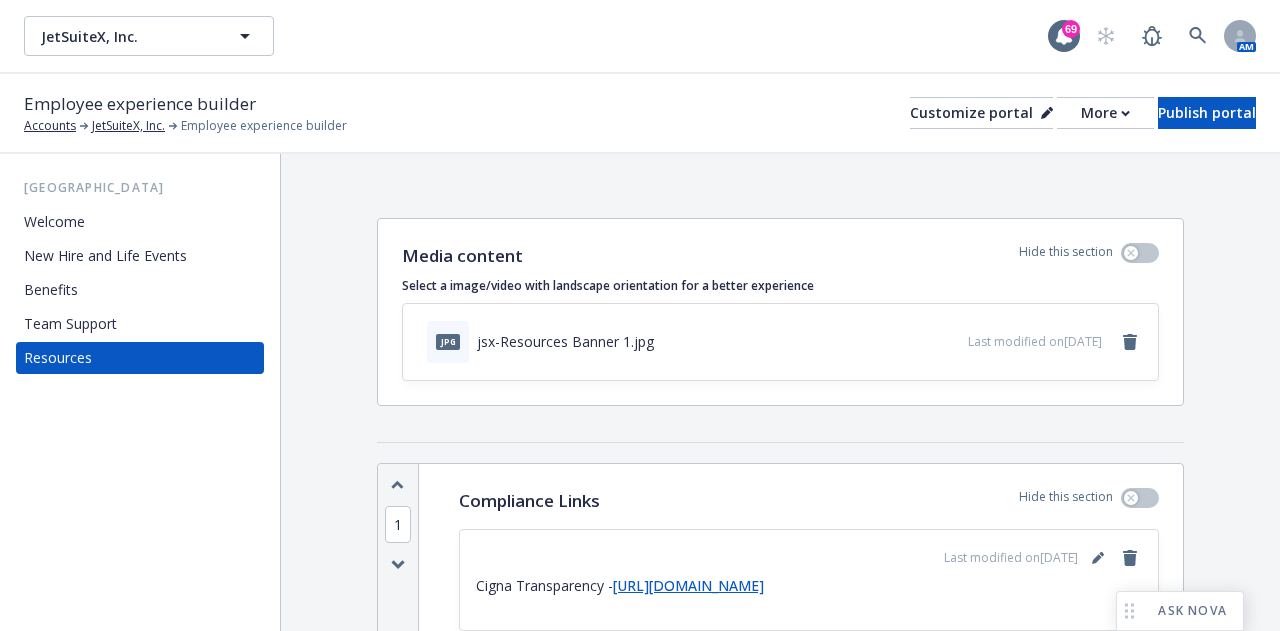 scroll, scrollTop: 0, scrollLeft: 0, axis: both 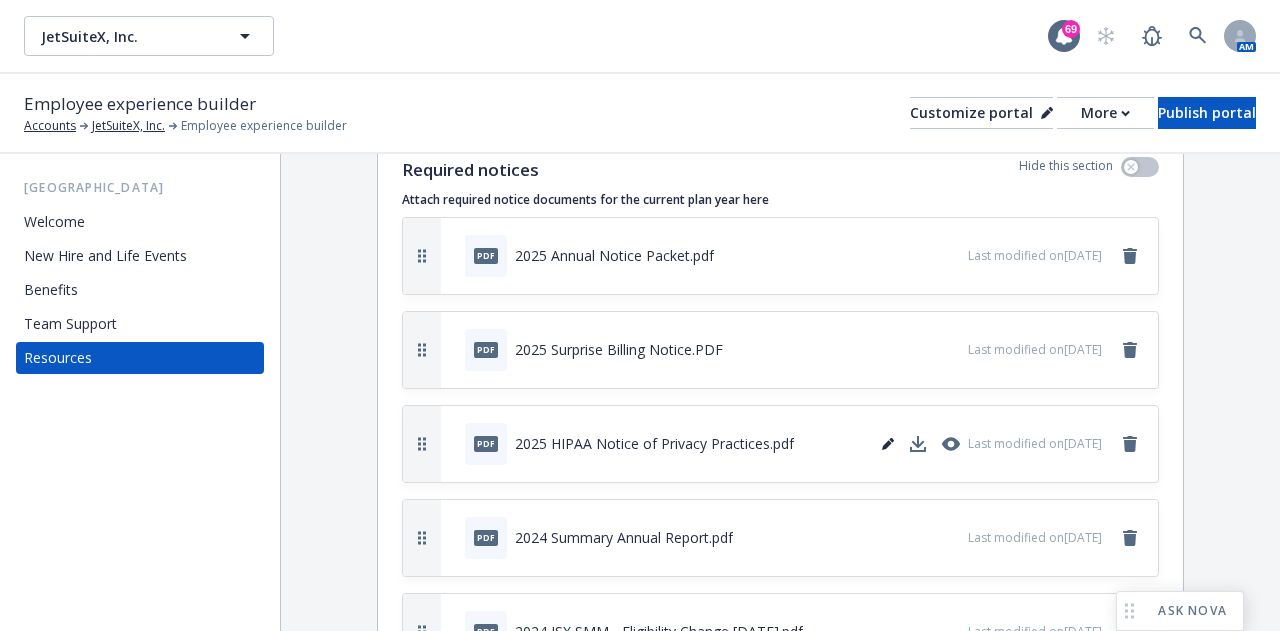 click on "pdf 2025 HIPAA Notice of Privacy Practices.pdf" at bounding box center (712, 444) 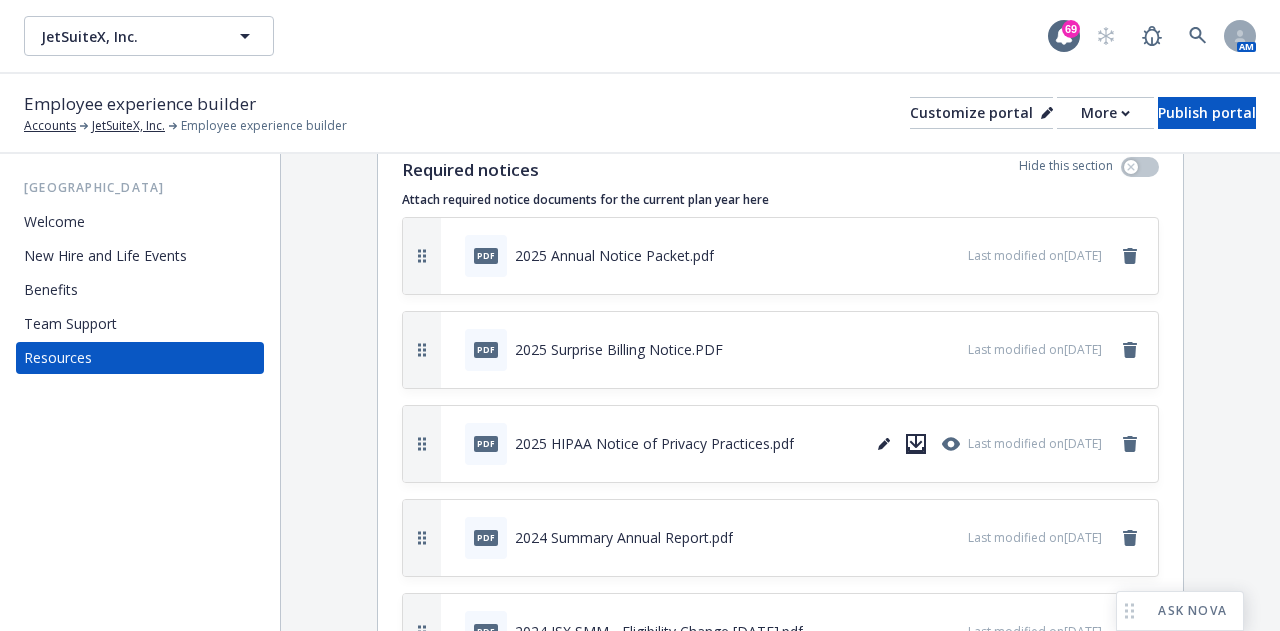 click 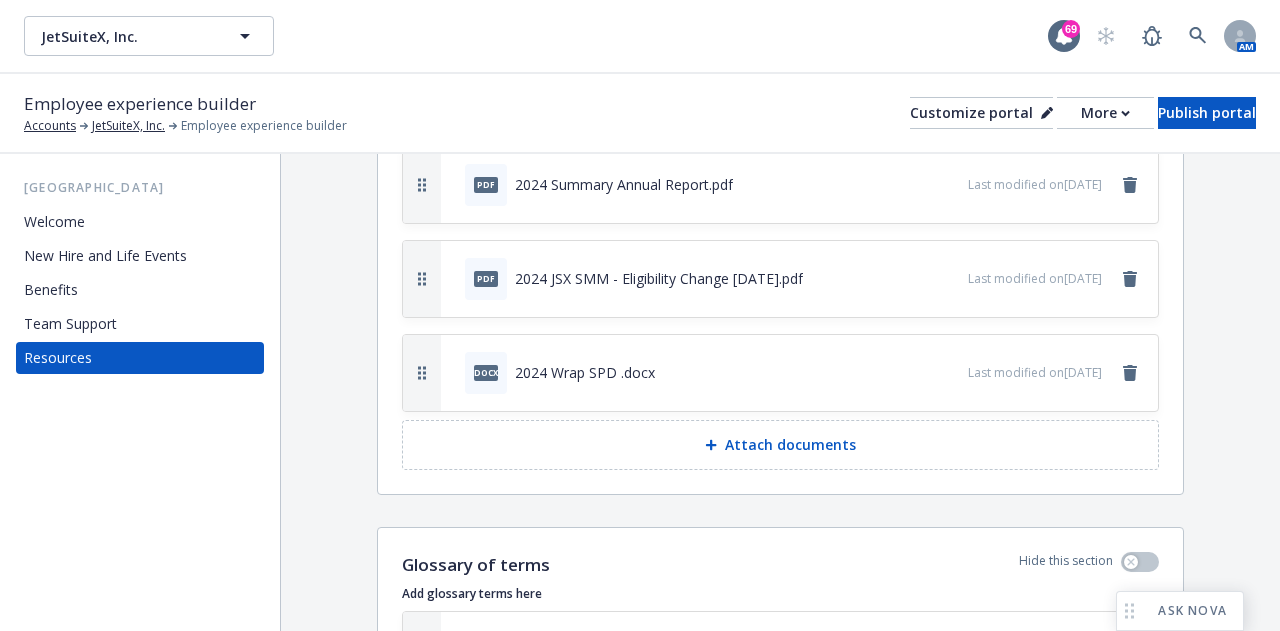 scroll, scrollTop: 1100, scrollLeft: 0, axis: vertical 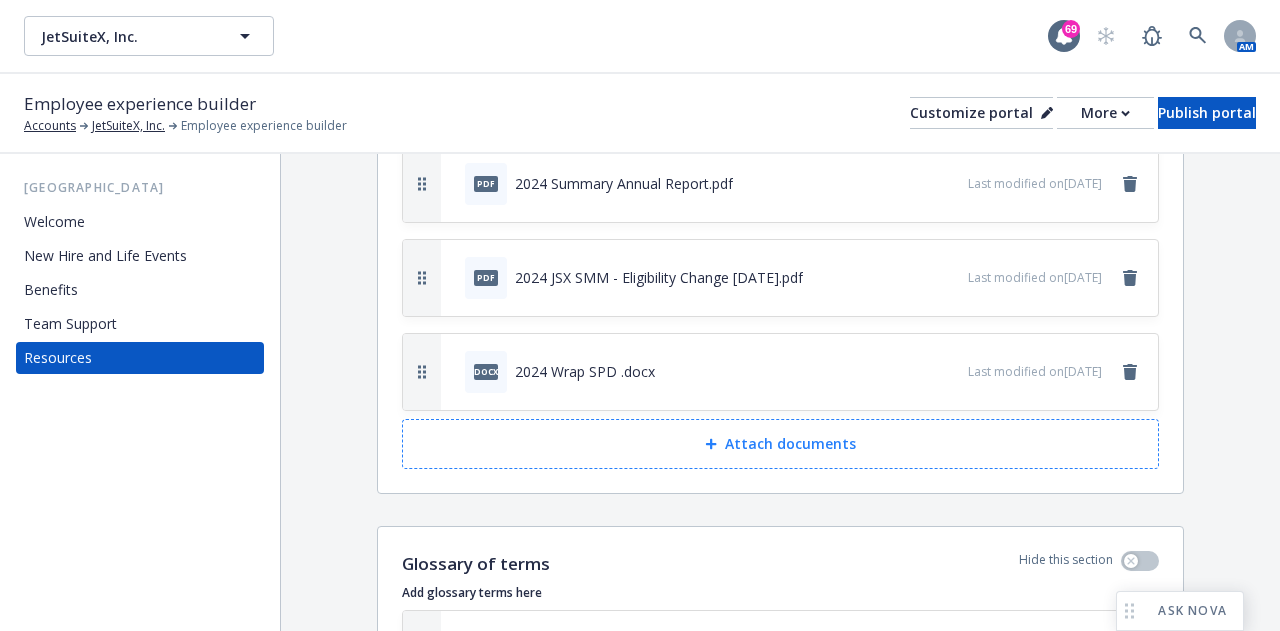 click on "Attach documents" at bounding box center (790, 444) 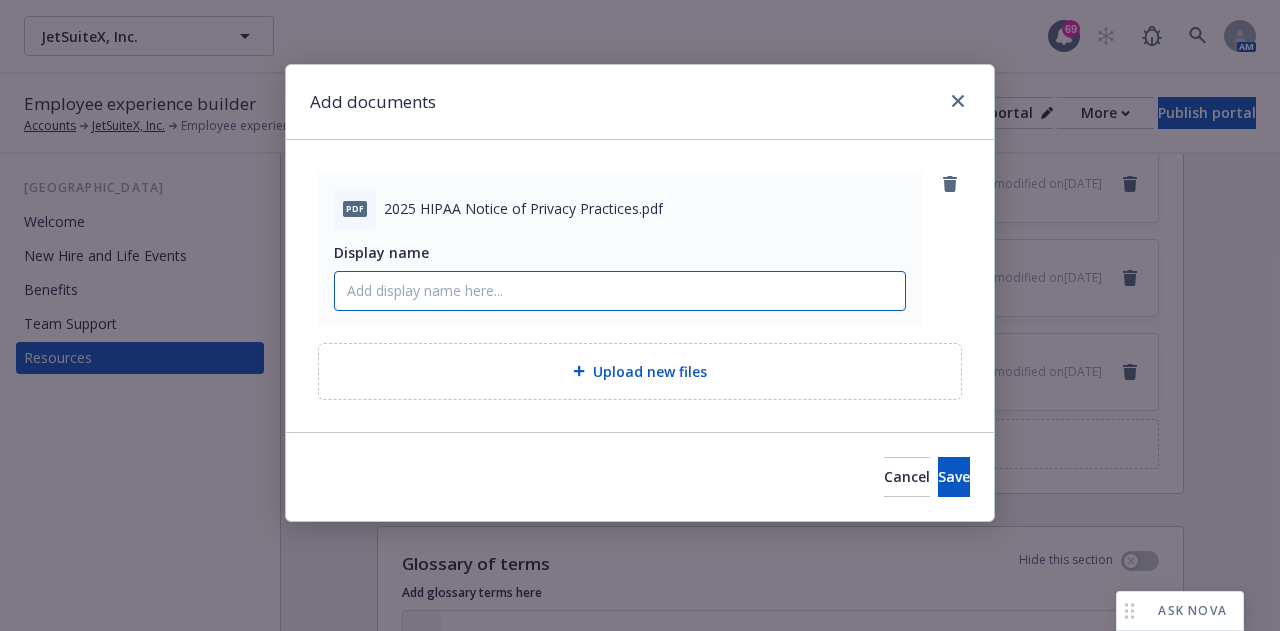 click on "Display name" at bounding box center (620, 291) 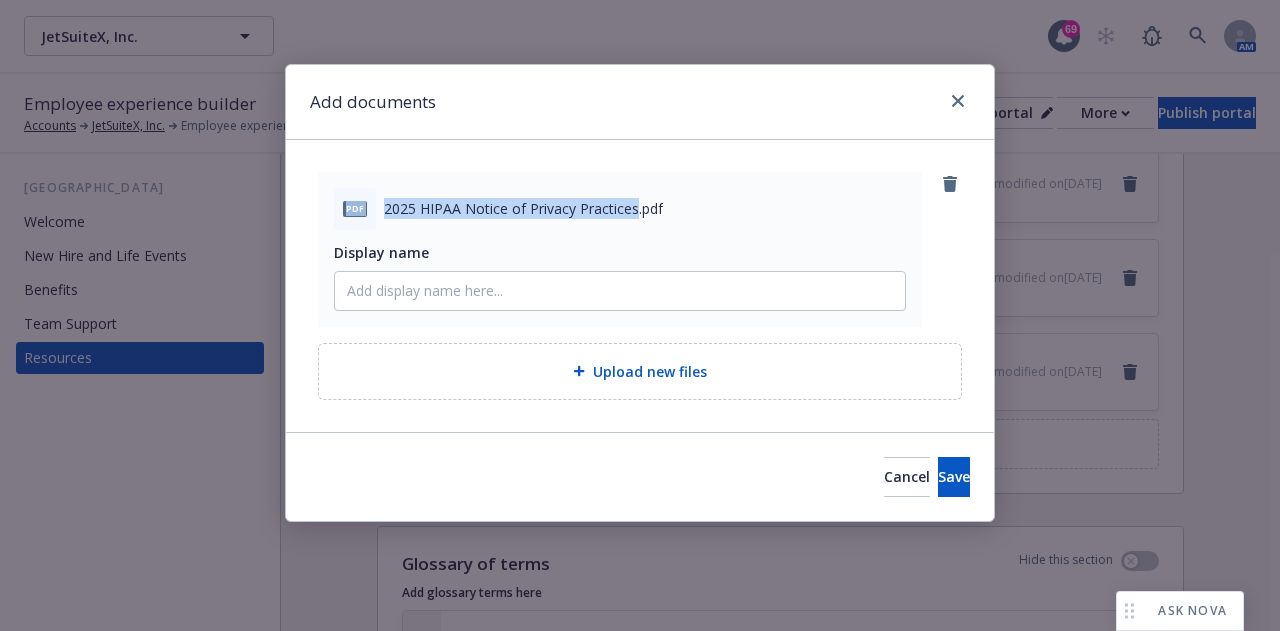 drag, startPoint x: 632, startPoint y: 205, endPoint x: 339, endPoint y: 190, distance: 293.3837 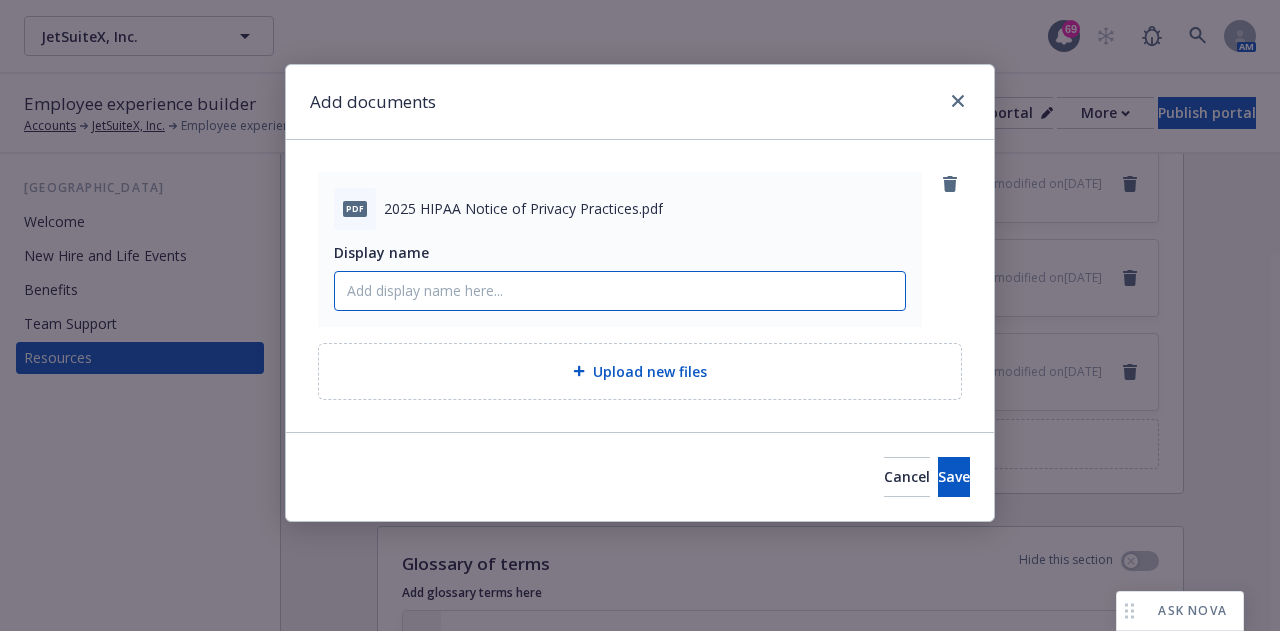 click on "Display name" at bounding box center (620, 291) 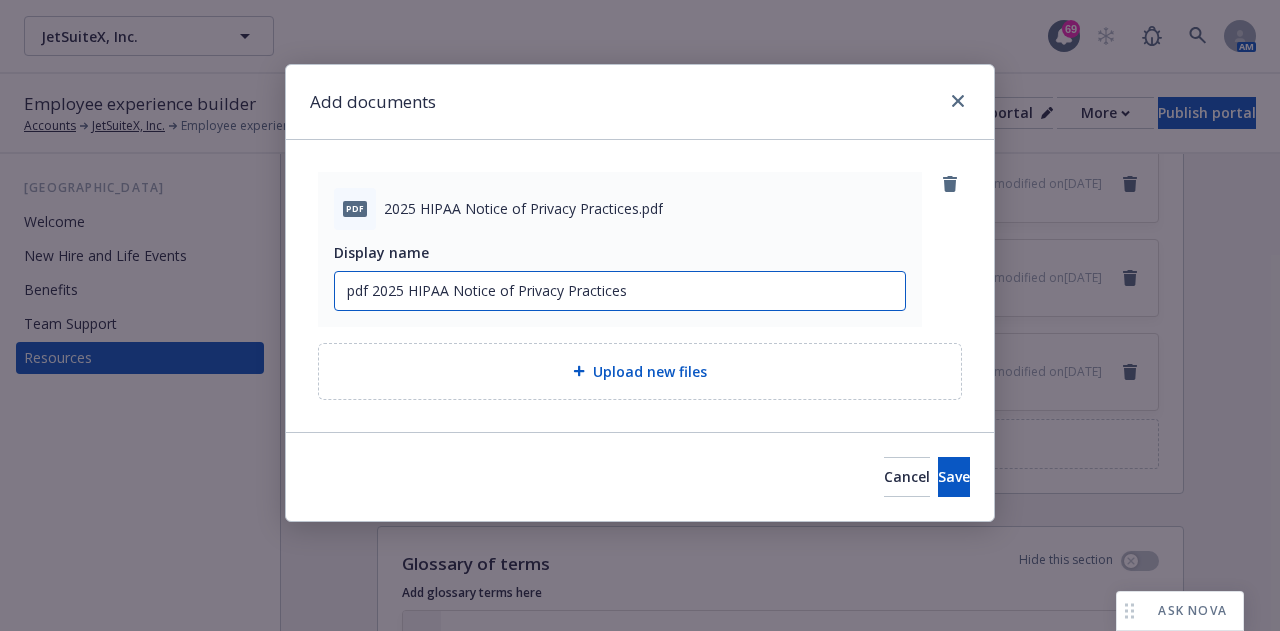 drag, startPoint x: 376, startPoint y: 290, endPoint x: 323, endPoint y: 291, distance: 53.009434 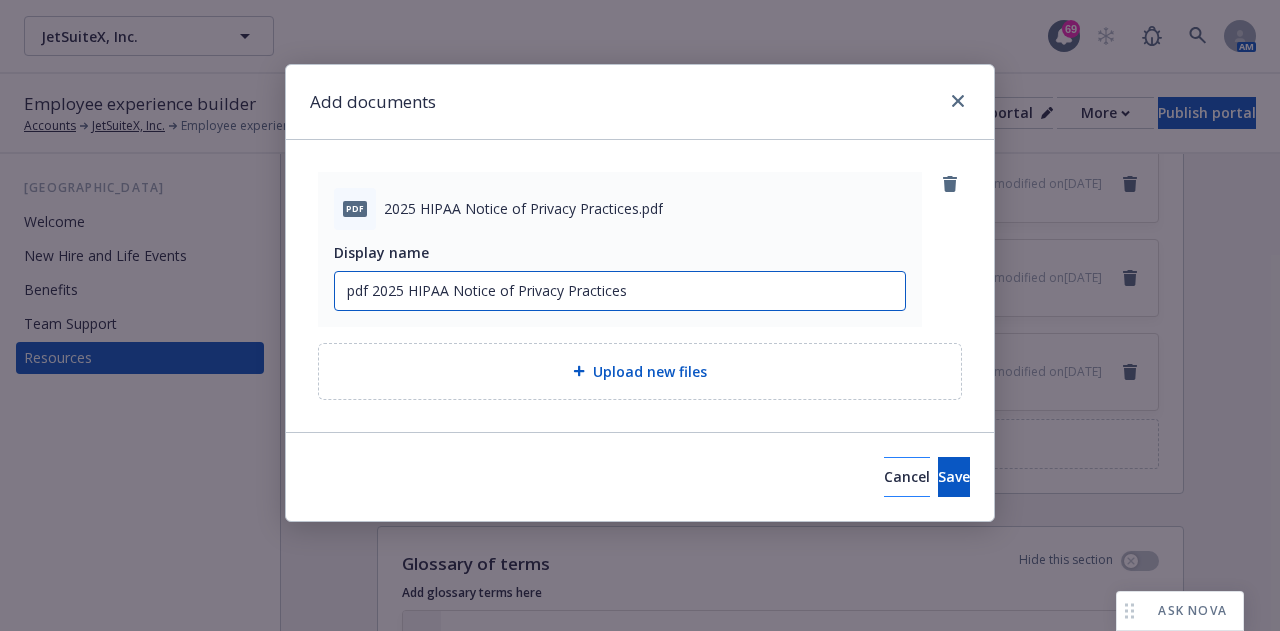 type on "pdf 2025 HIPAA Notice of Privacy Practices" 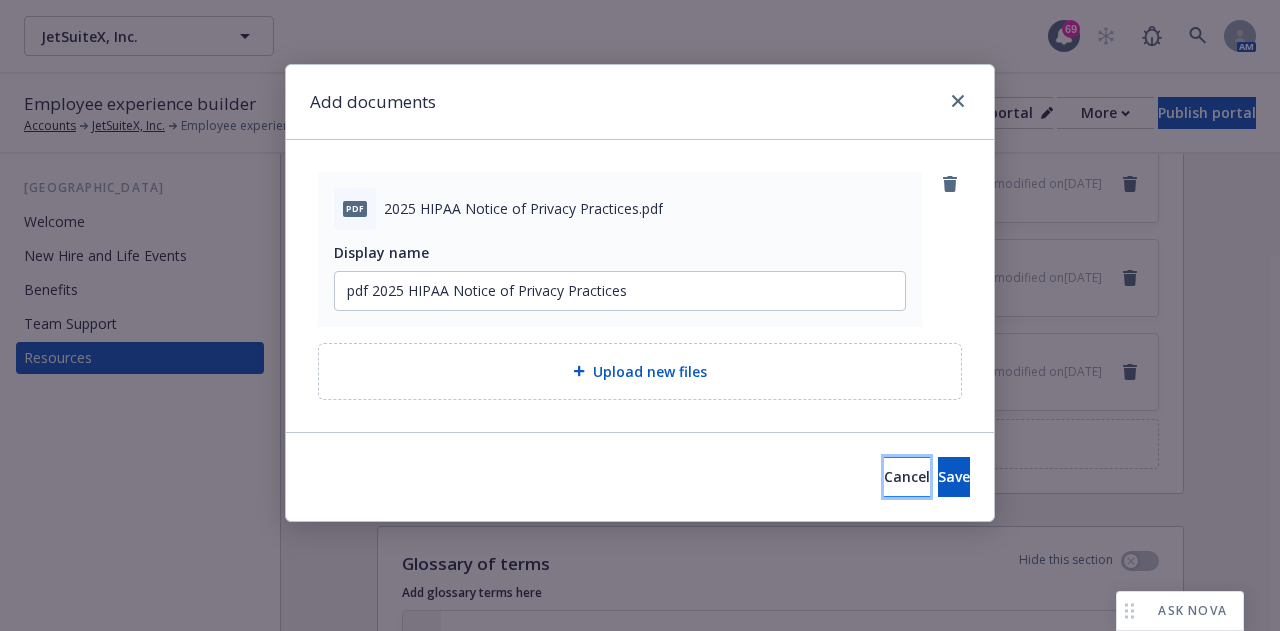 click on "Cancel" at bounding box center [907, 476] 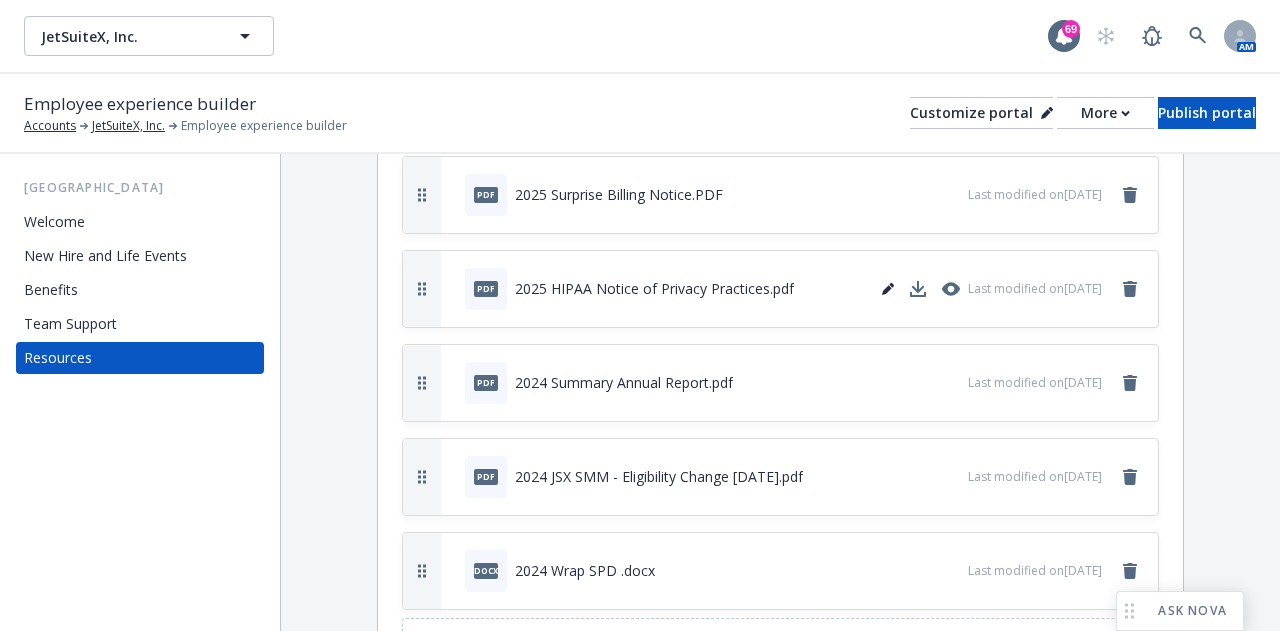 scroll, scrollTop: 853, scrollLeft: 0, axis: vertical 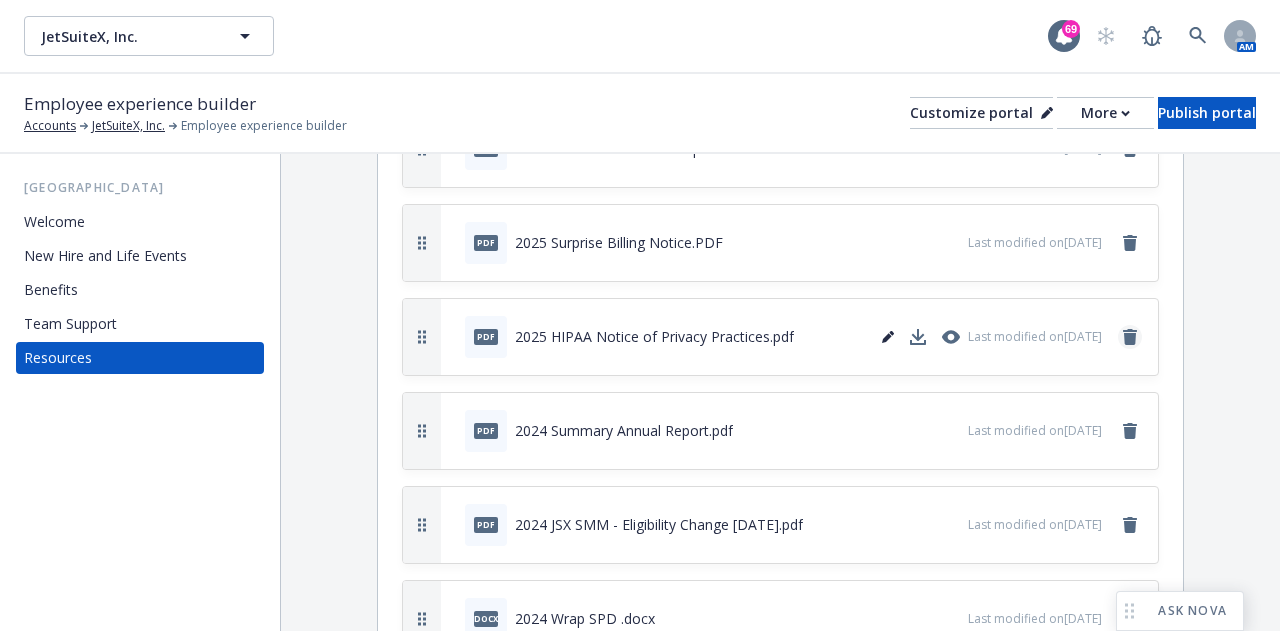 click 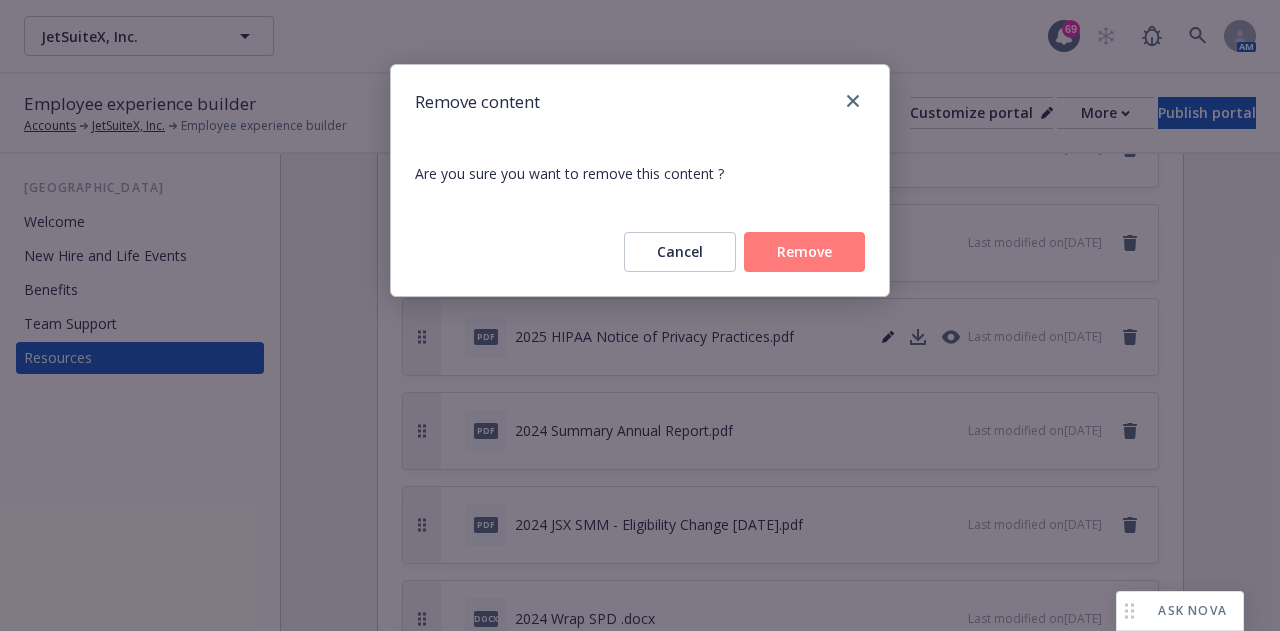 click on "Remove" at bounding box center (804, 252) 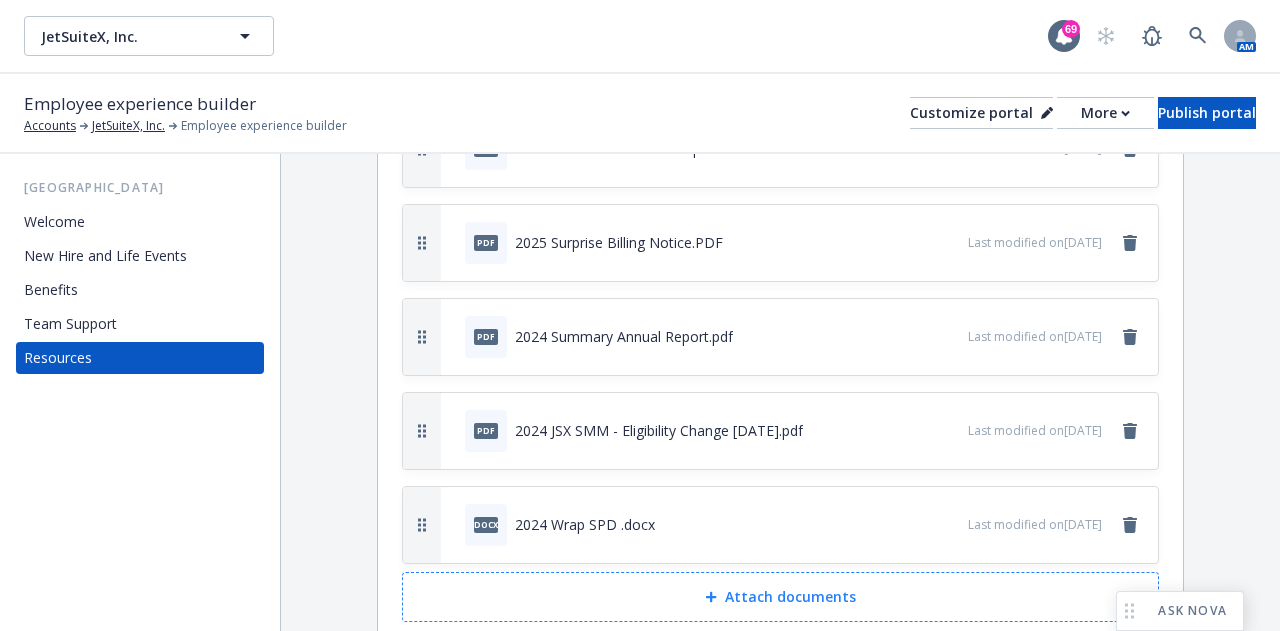 click on "Attach documents" at bounding box center (790, 597) 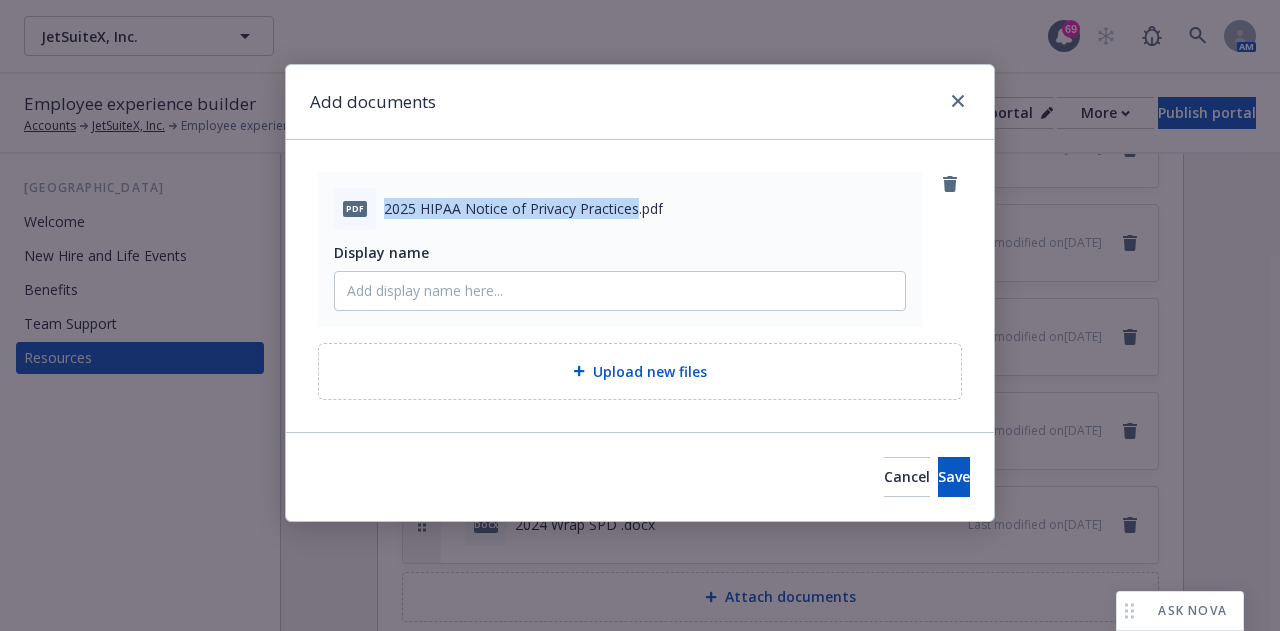 drag, startPoint x: 378, startPoint y: 203, endPoint x: 632, endPoint y: 200, distance: 254.01772 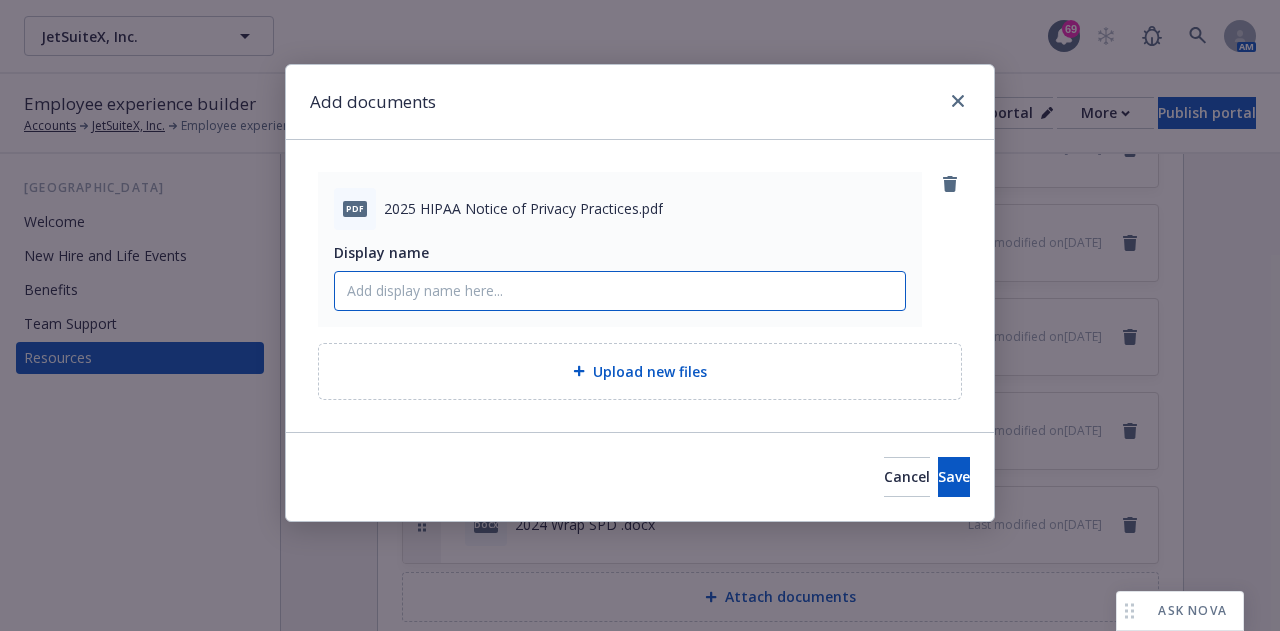 click on "Display name" at bounding box center (620, 291) 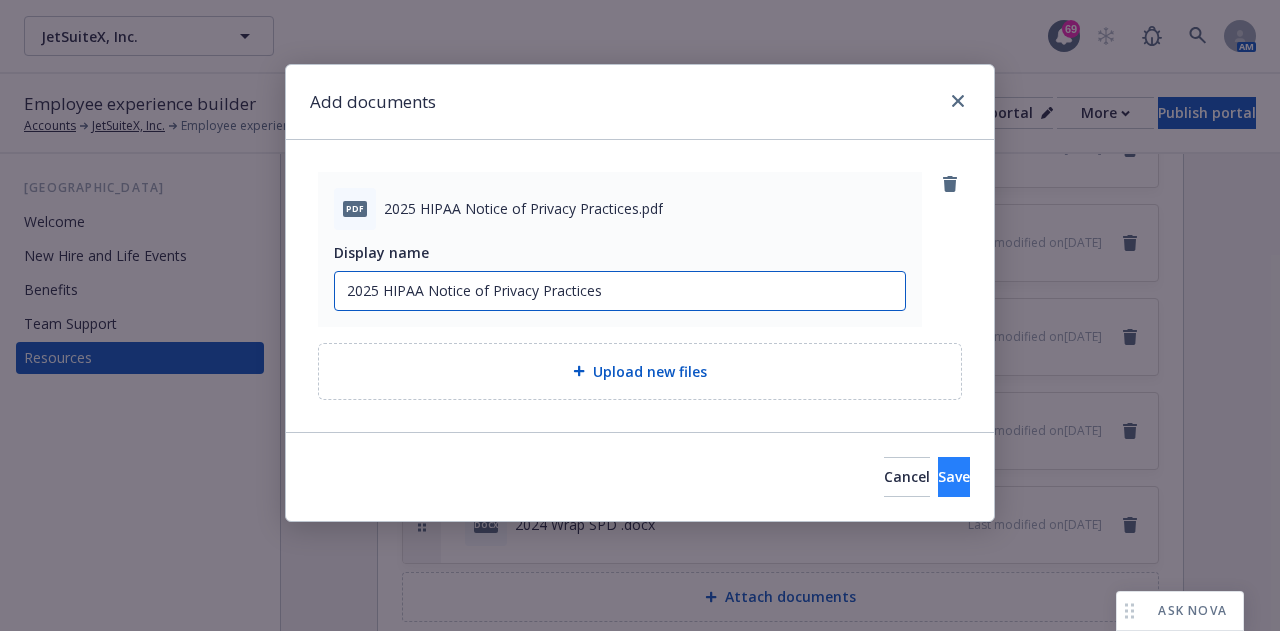 type on "2025 HIPAA Notice of Privacy Practices" 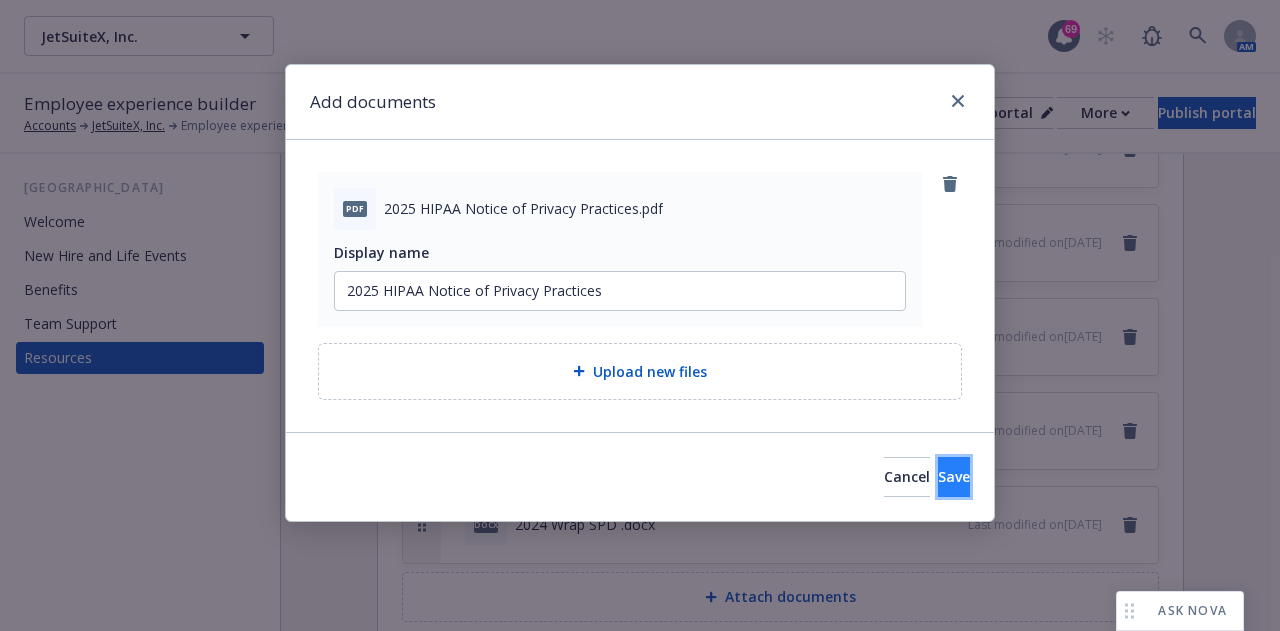 click on "Save" at bounding box center [954, 476] 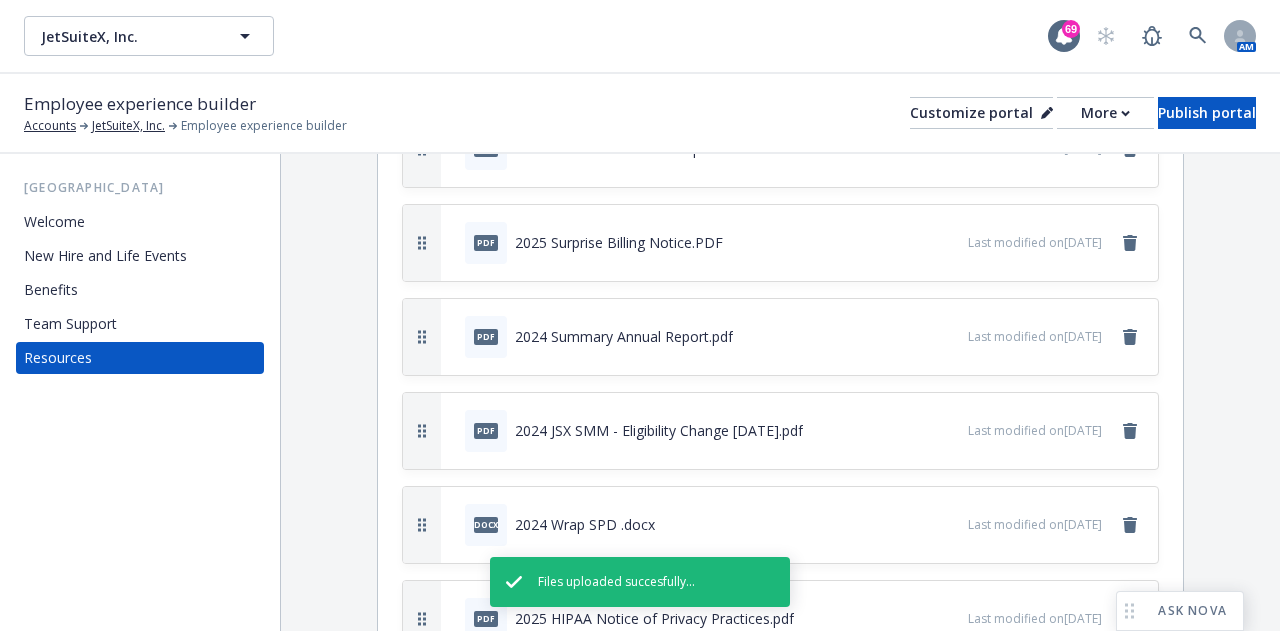 scroll, scrollTop: 909, scrollLeft: 0, axis: vertical 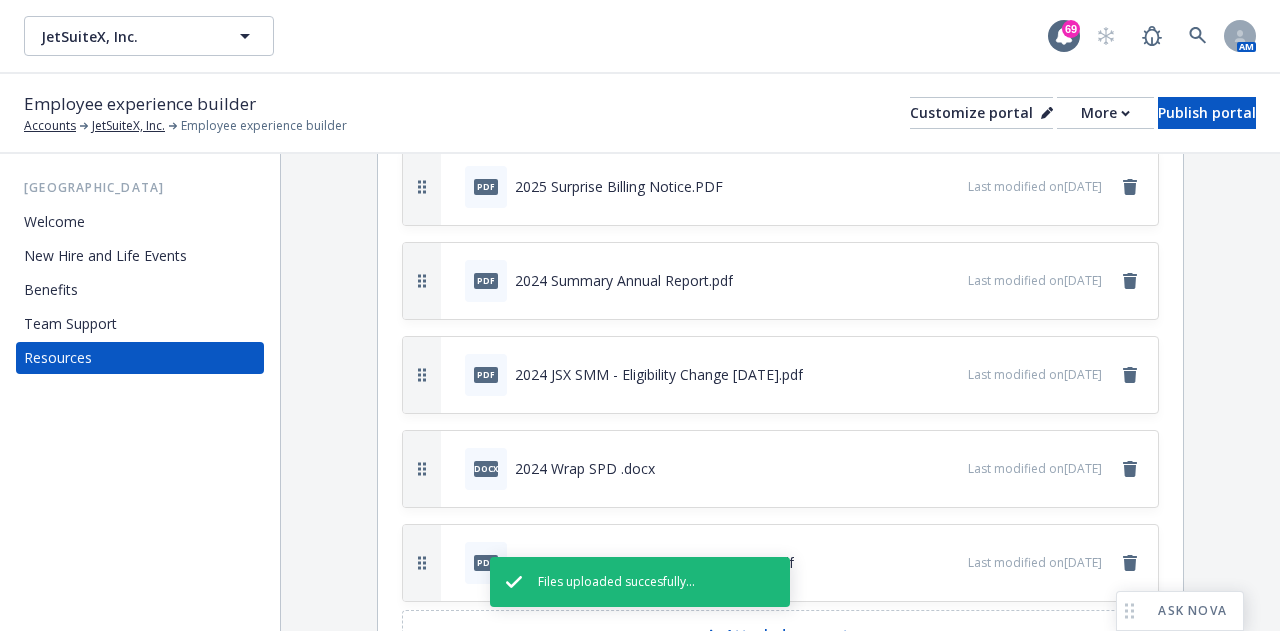 drag, startPoint x: 418, startPoint y: 554, endPoint x: 440, endPoint y: 273, distance: 281.8599 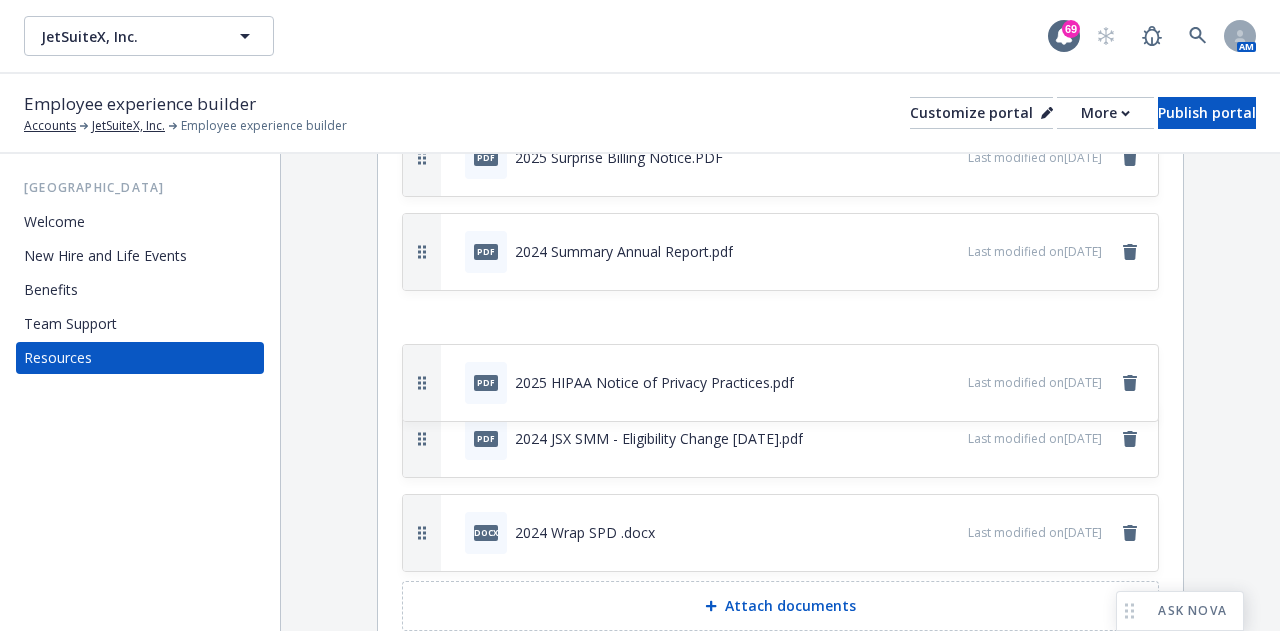 drag, startPoint x: 414, startPoint y: 525, endPoint x: 433, endPoint y: 287, distance: 238.7572 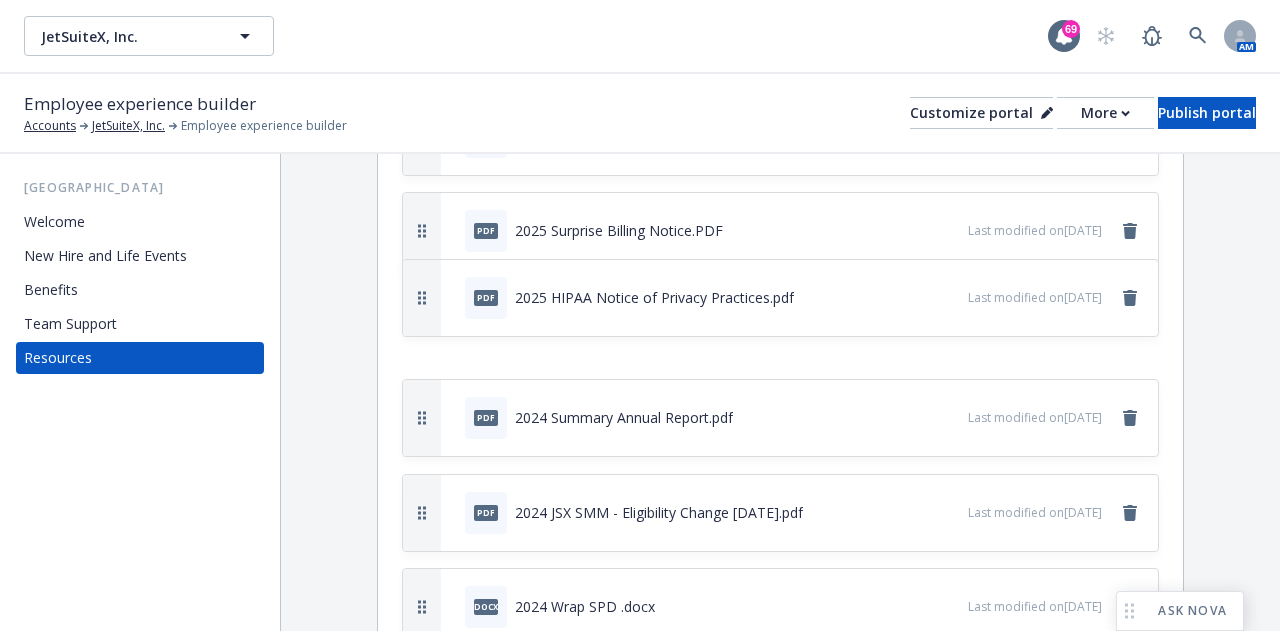 drag, startPoint x: 421, startPoint y: 335, endPoint x: 427, endPoint y: 218, distance: 117.15375 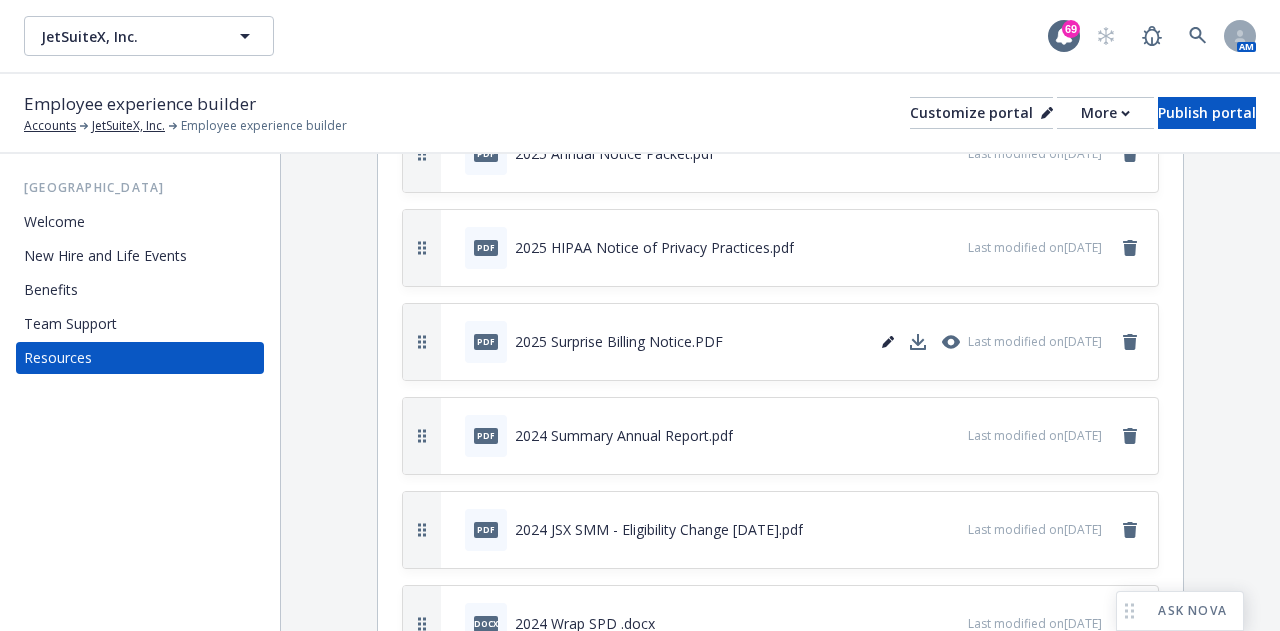 scroll, scrollTop: 699, scrollLeft: 0, axis: vertical 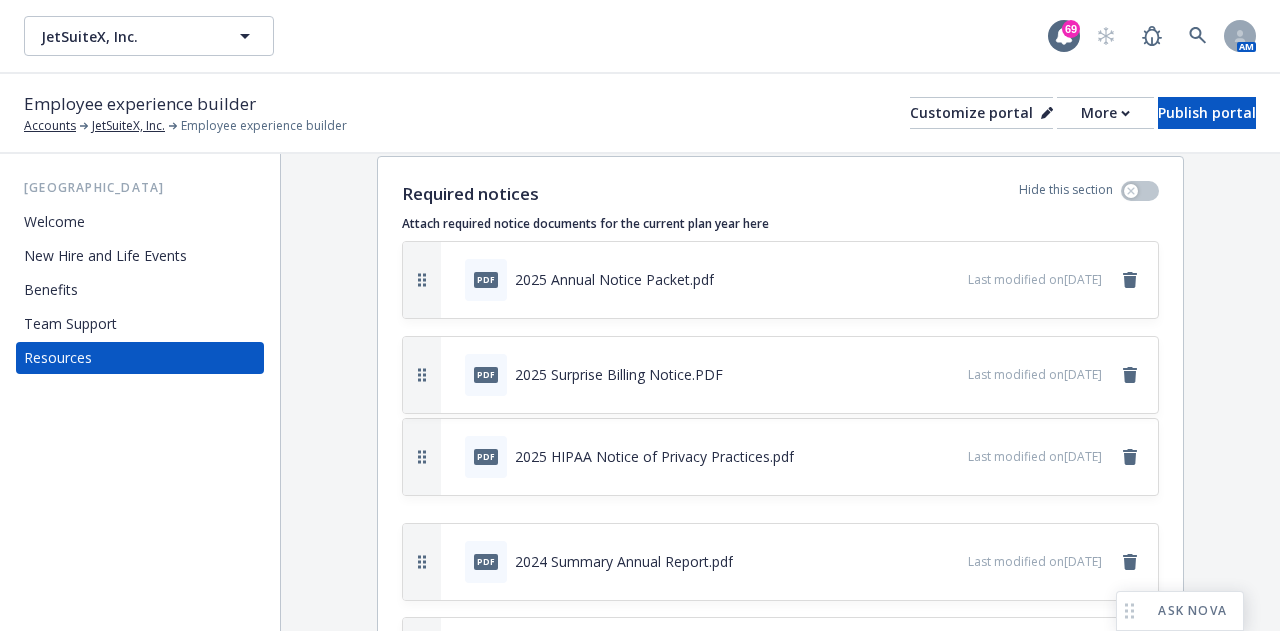 drag, startPoint x: 418, startPoint y: 387, endPoint x: 416, endPoint y: 449, distance: 62.03225 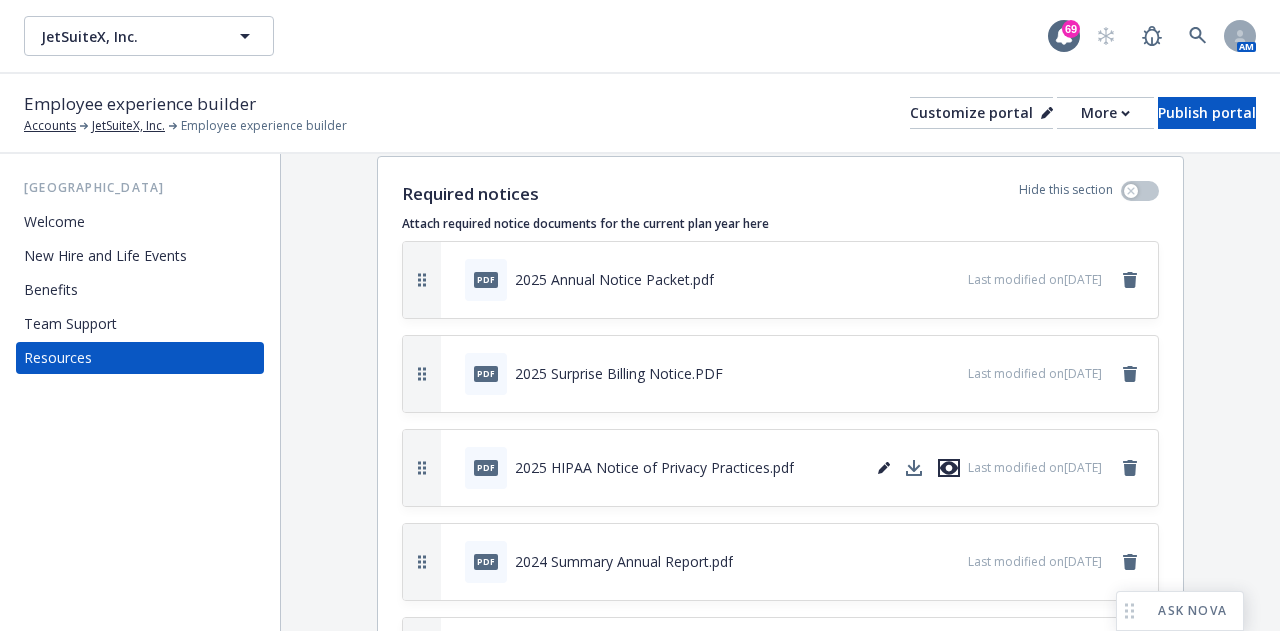 click 